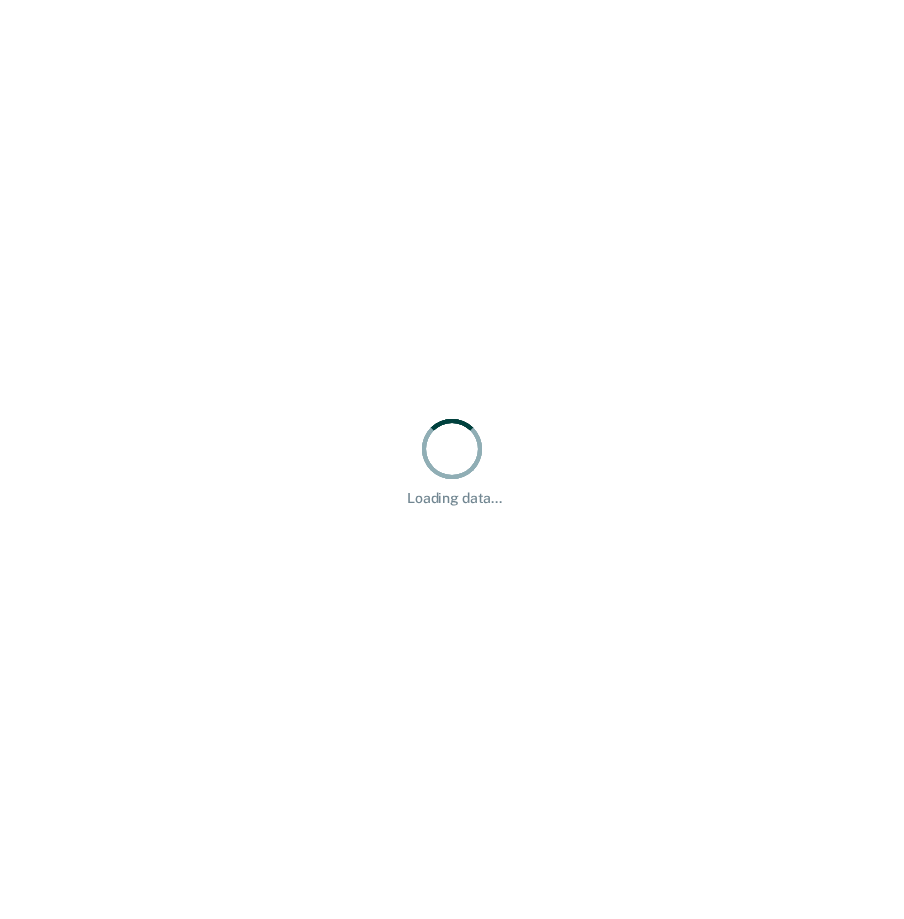 scroll, scrollTop: 0, scrollLeft: 0, axis: both 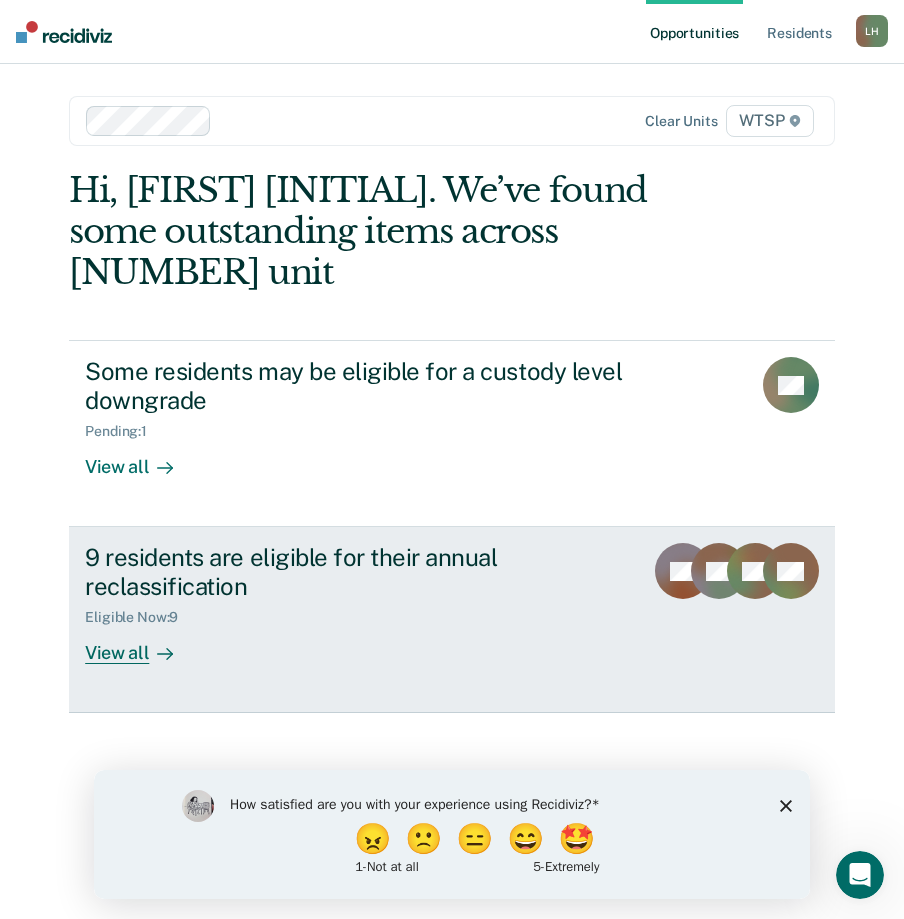click on "View all" at bounding box center (141, 645) 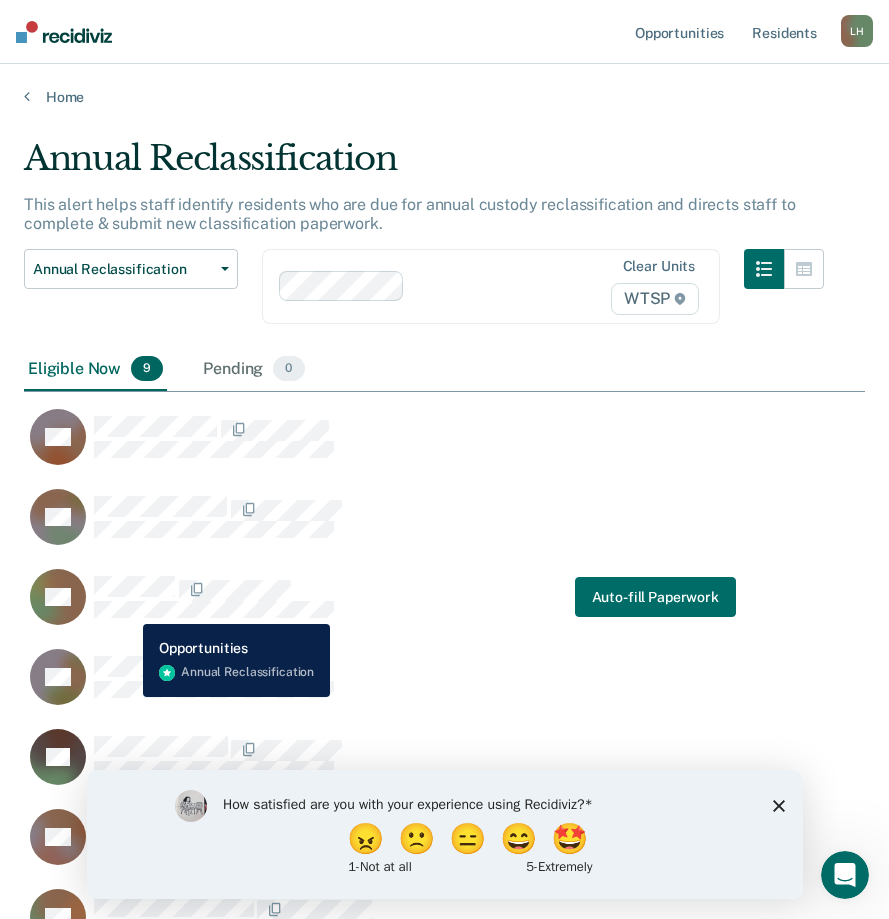 scroll, scrollTop: 16, scrollLeft: 16, axis: both 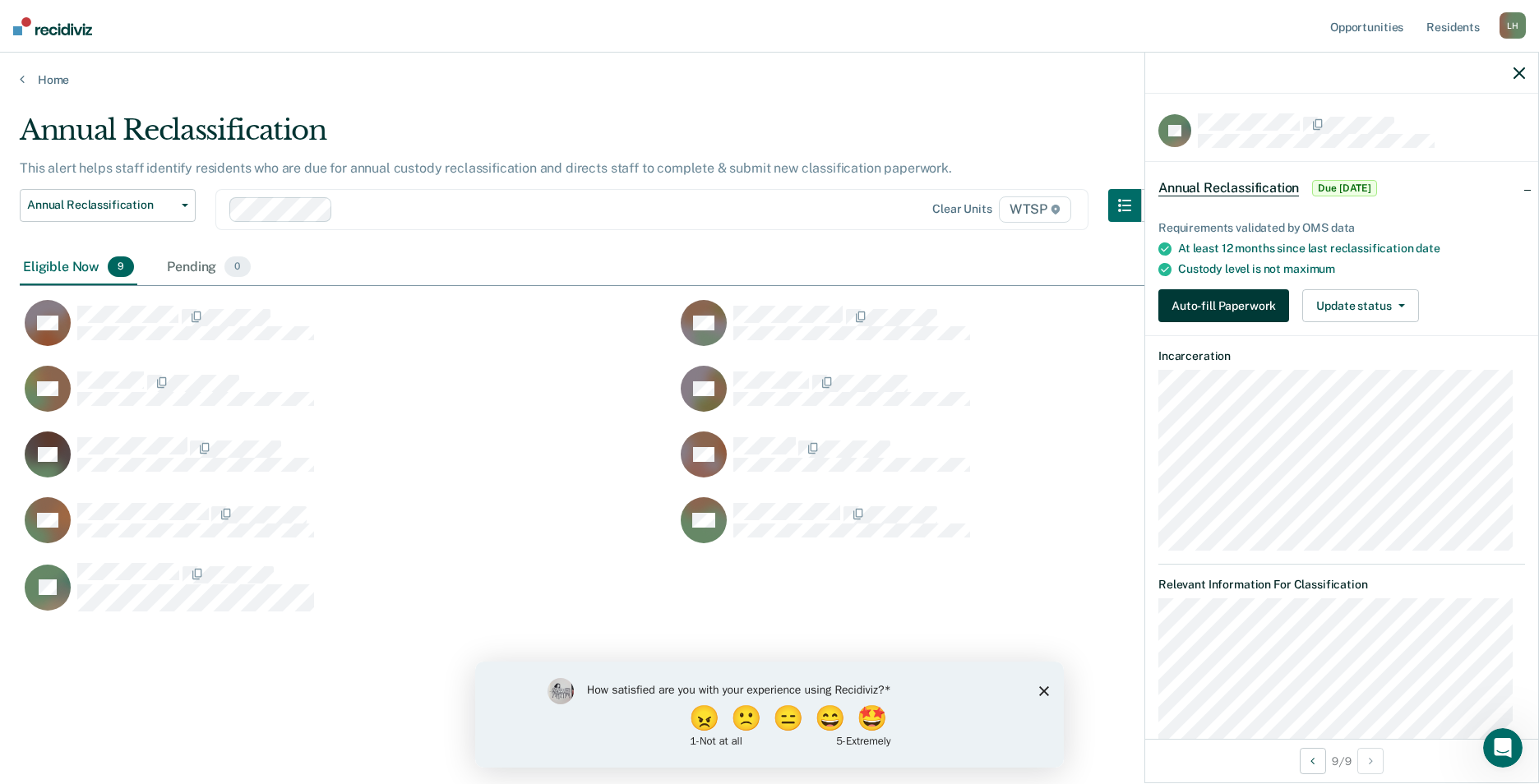click on "Auto-fill Paperwork" at bounding box center (1223, 306) 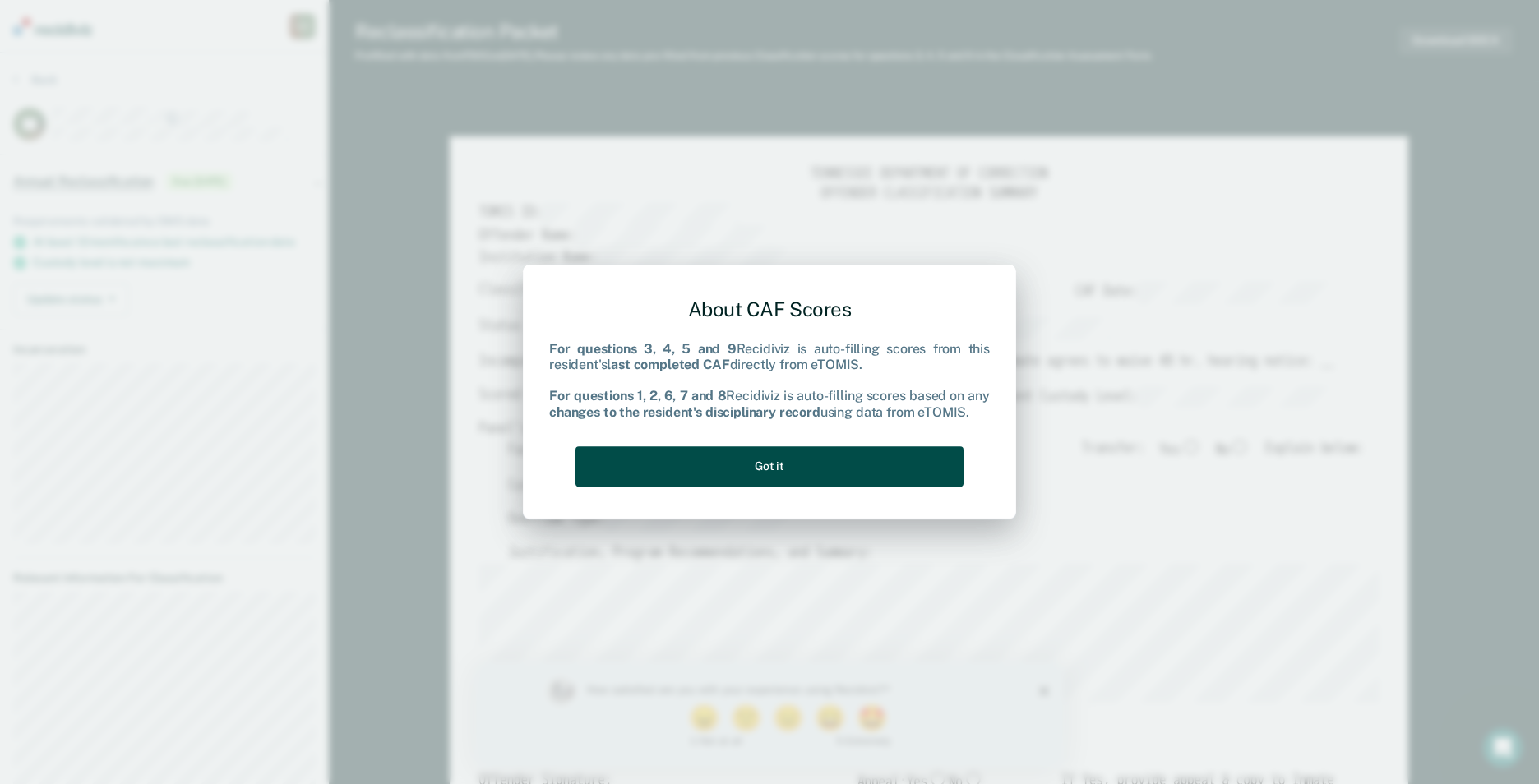 click on "Got it" at bounding box center (770, 466) 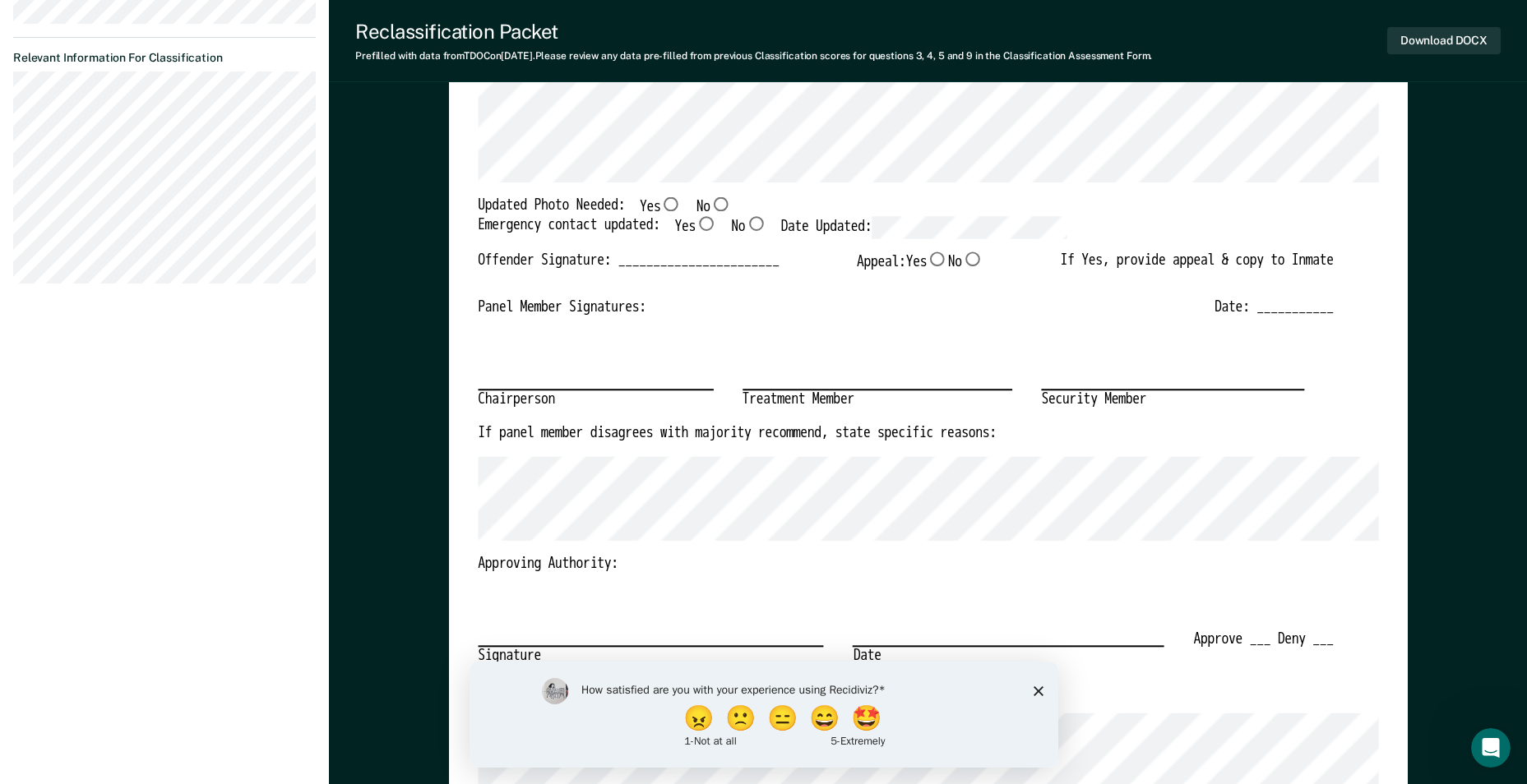 scroll, scrollTop: 575, scrollLeft: 0, axis: vertical 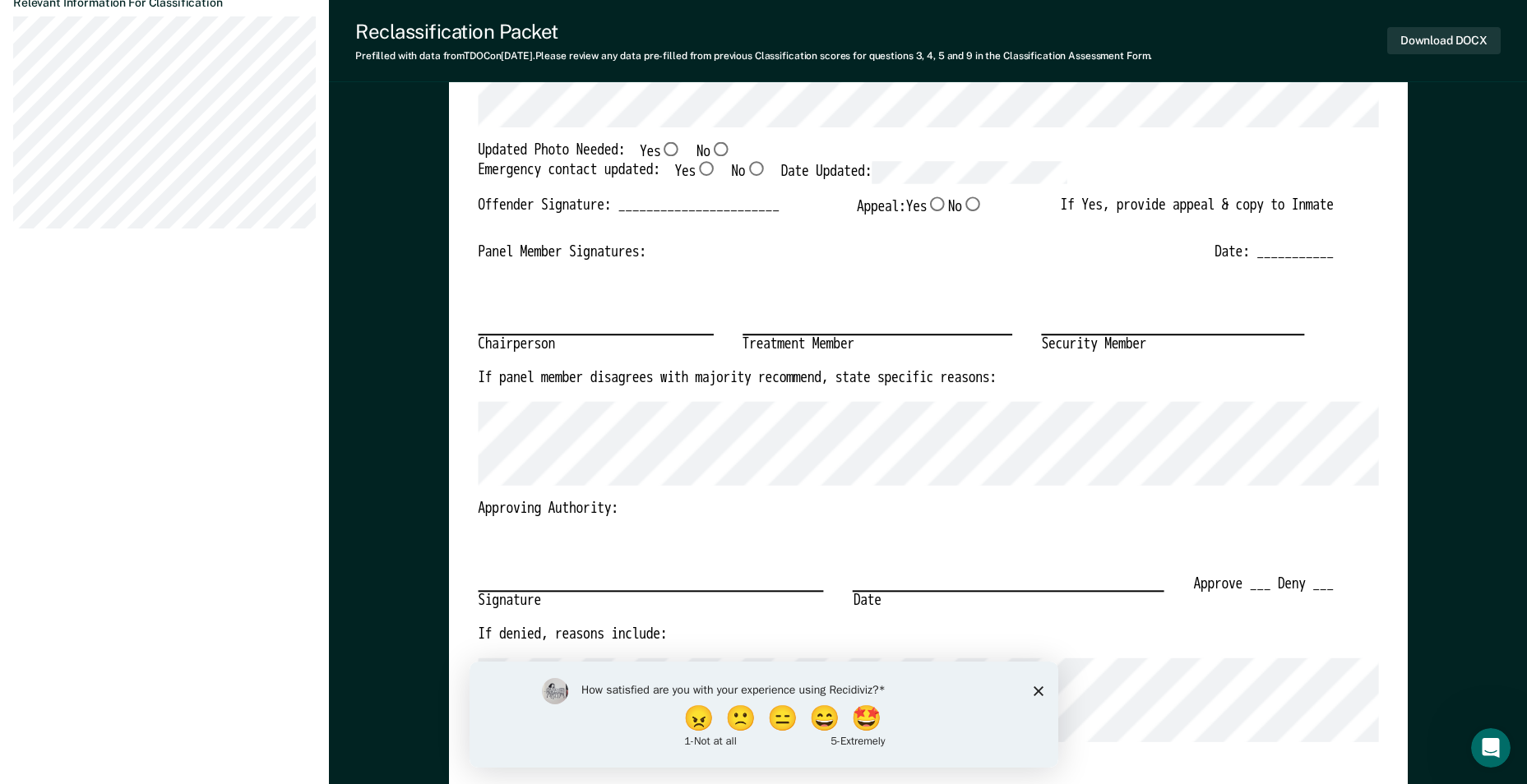 click 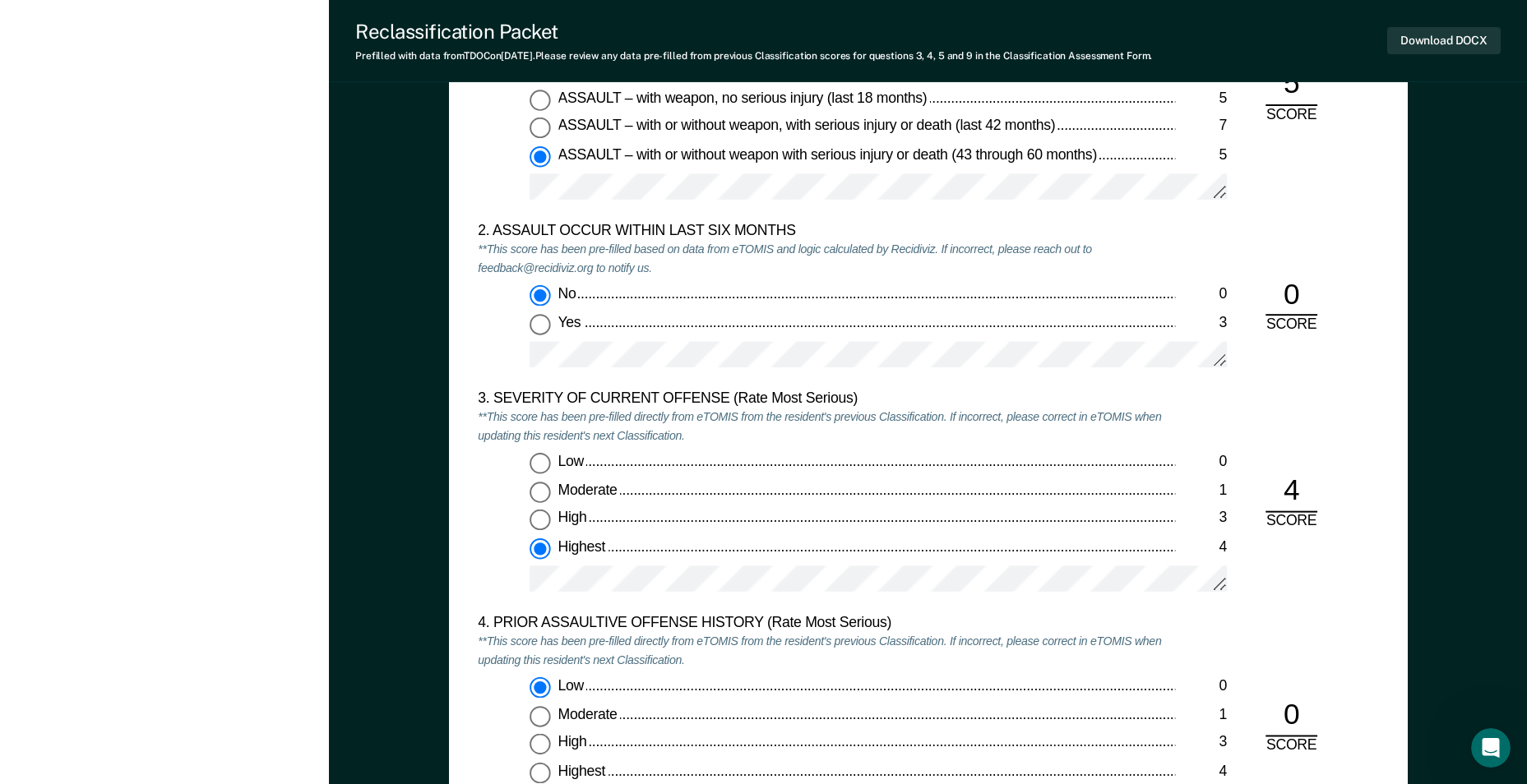 scroll, scrollTop: 1808, scrollLeft: 0, axis: vertical 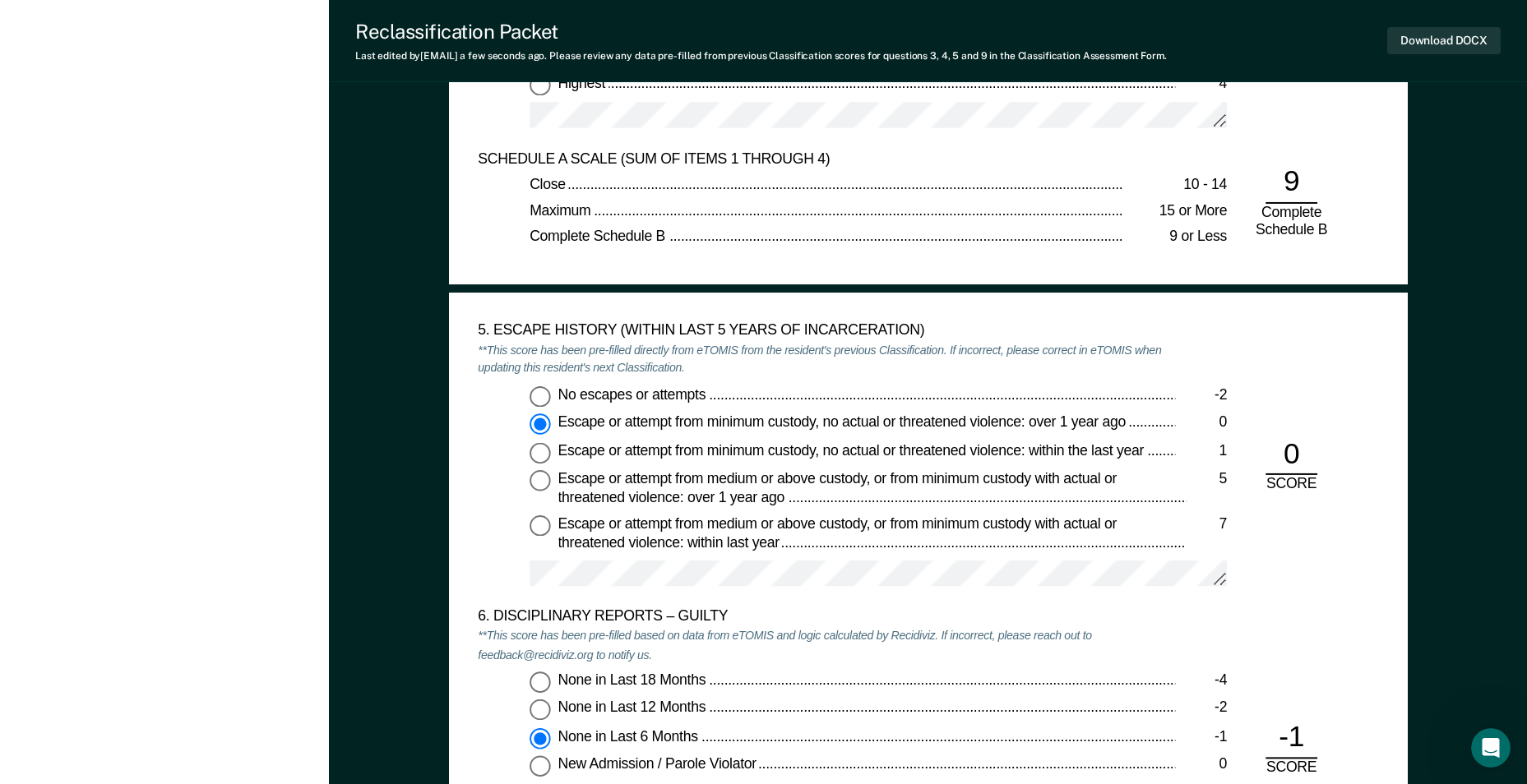 click on "No escapes or attempts -2" at bounding box center (540, 396) 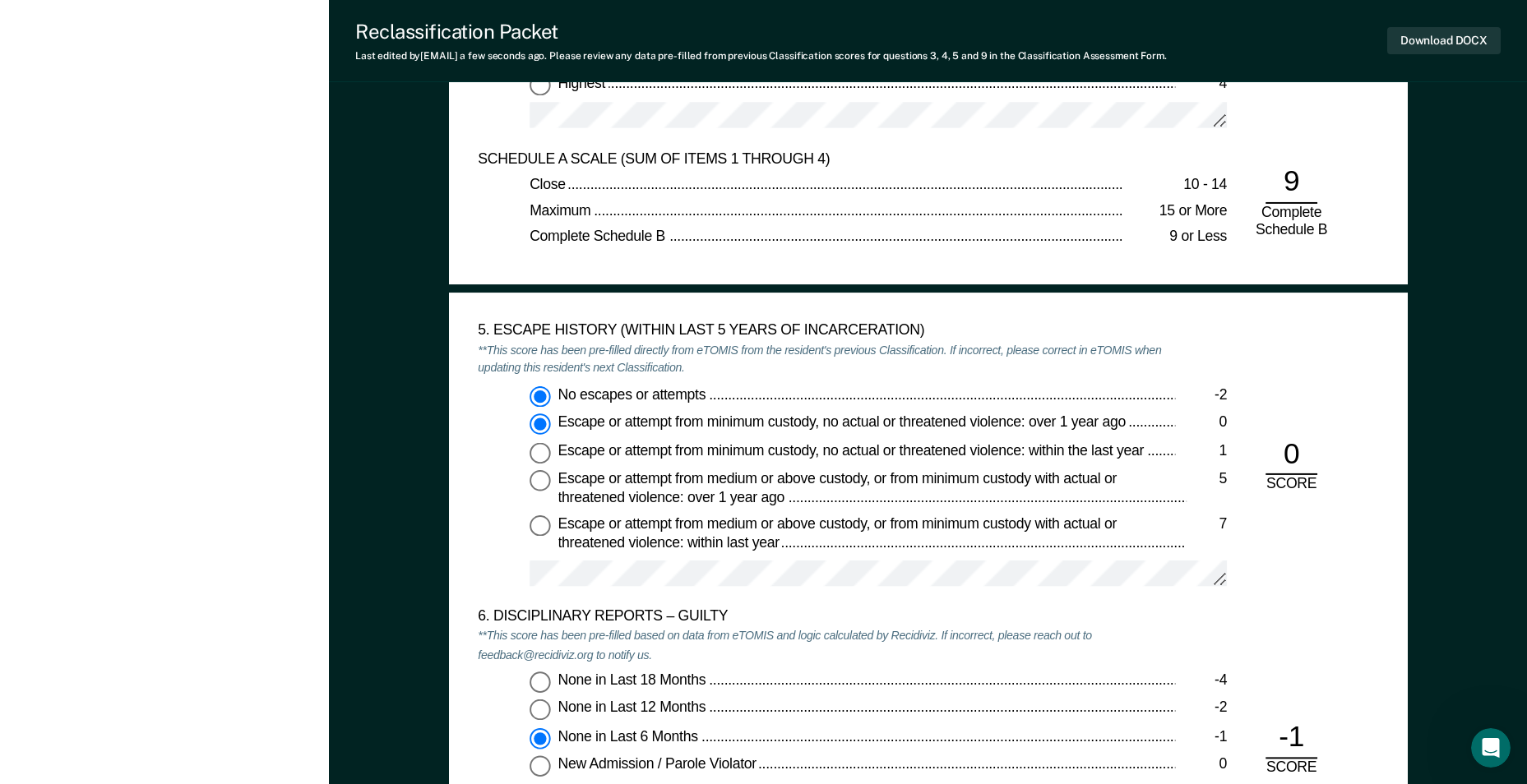 type on "x" 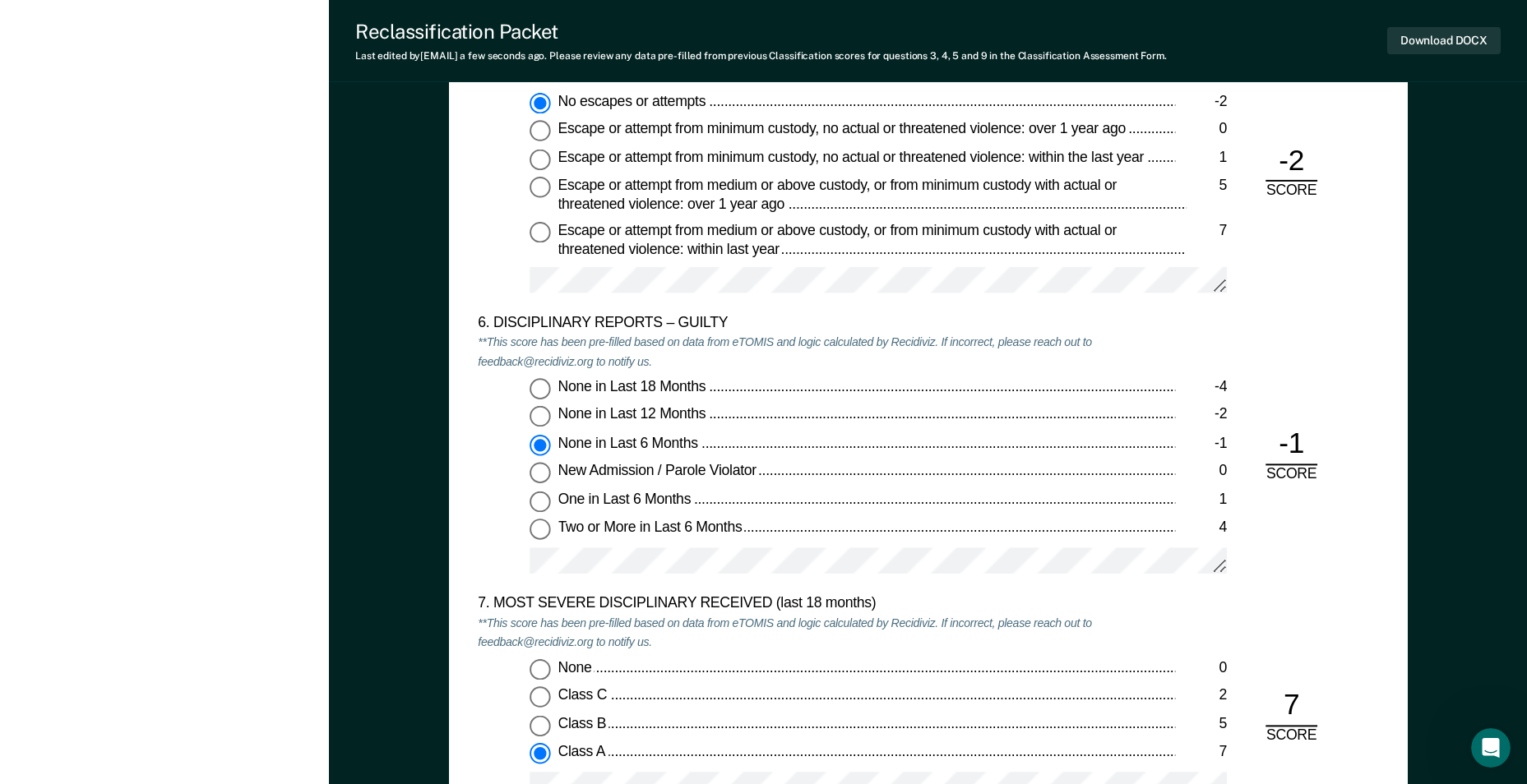 scroll, scrollTop: 2712, scrollLeft: 0, axis: vertical 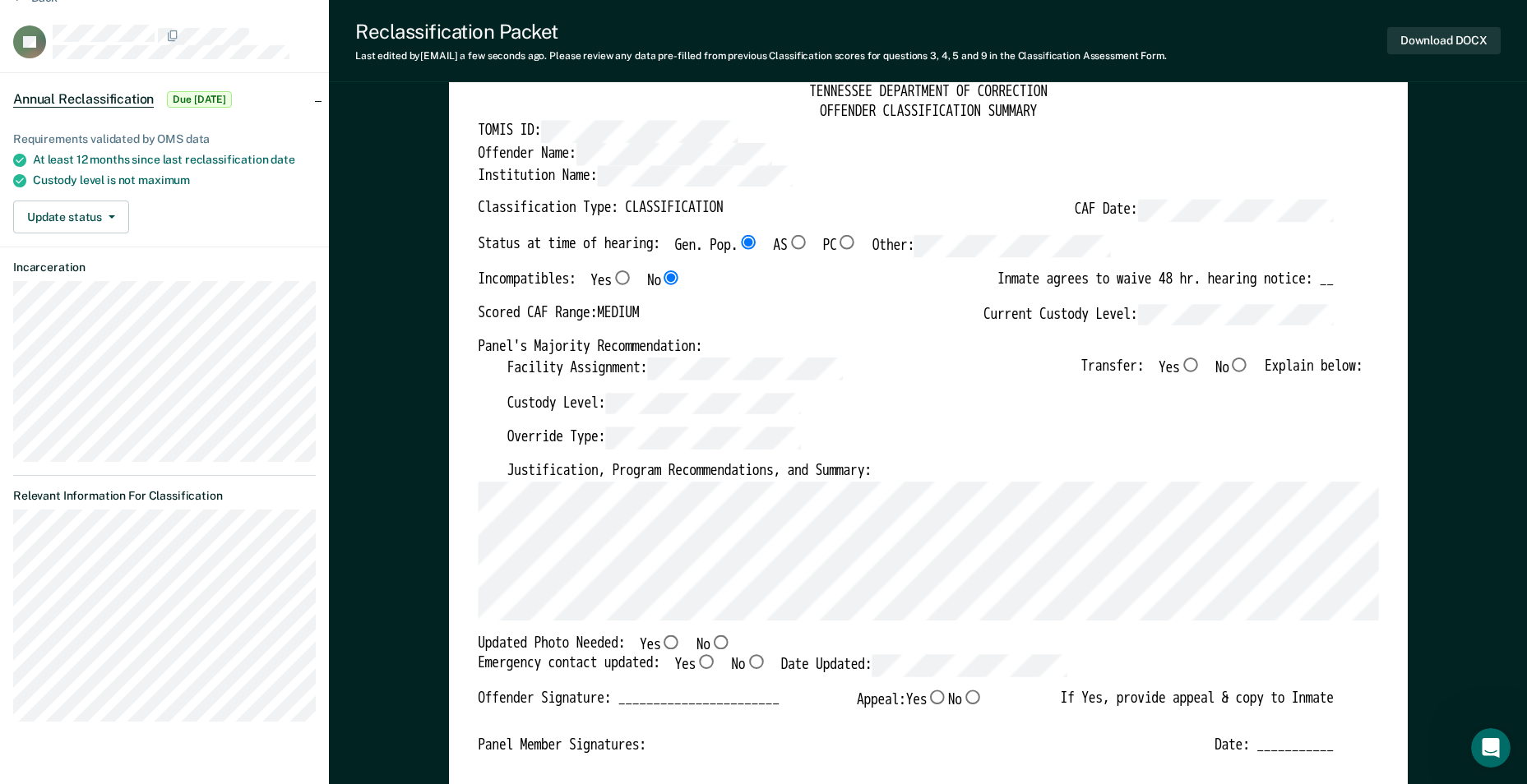 click on "No" at bounding box center (1239, 365) 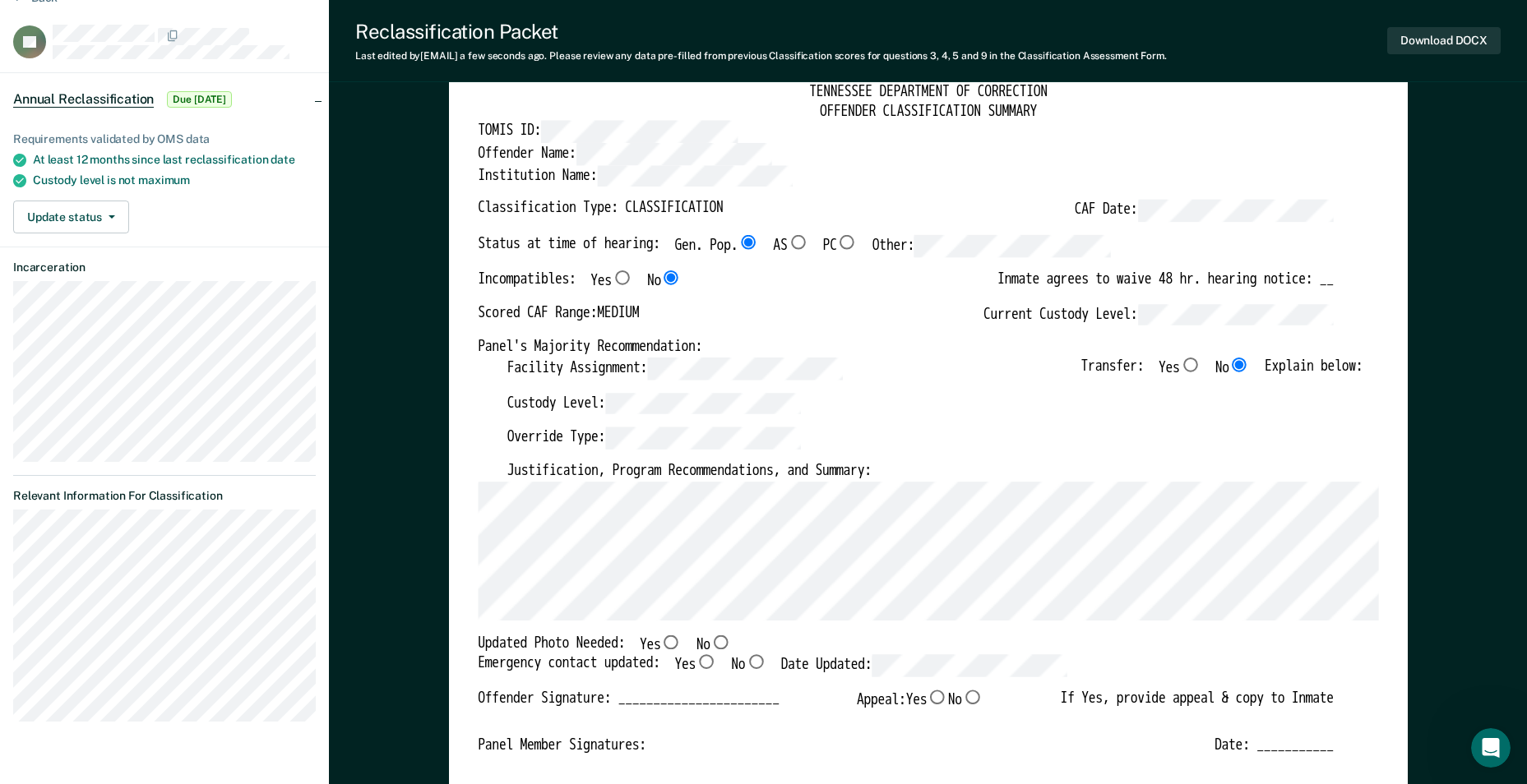 type on "x" 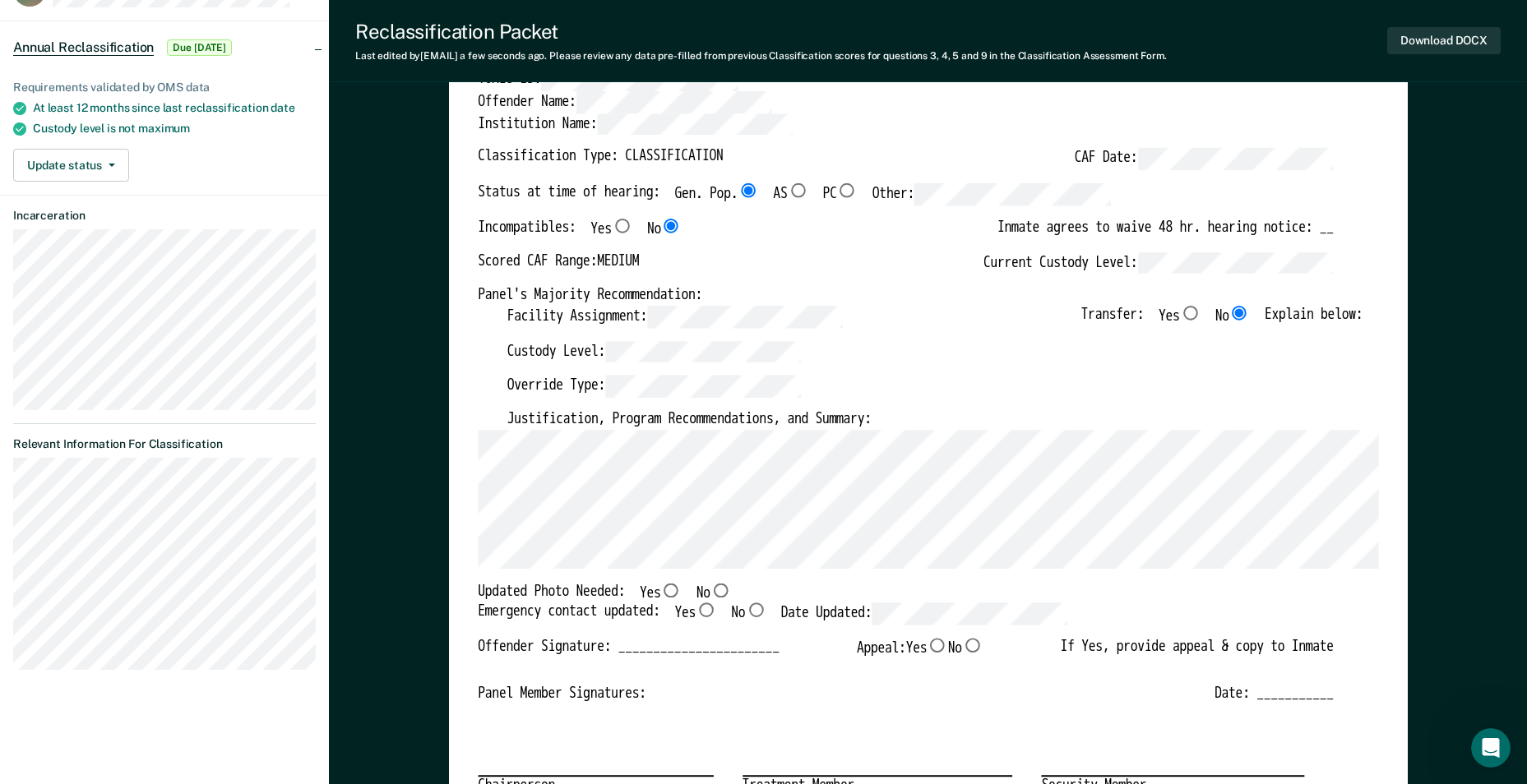 scroll, scrollTop: 247, scrollLeft: 0, axis: vertical 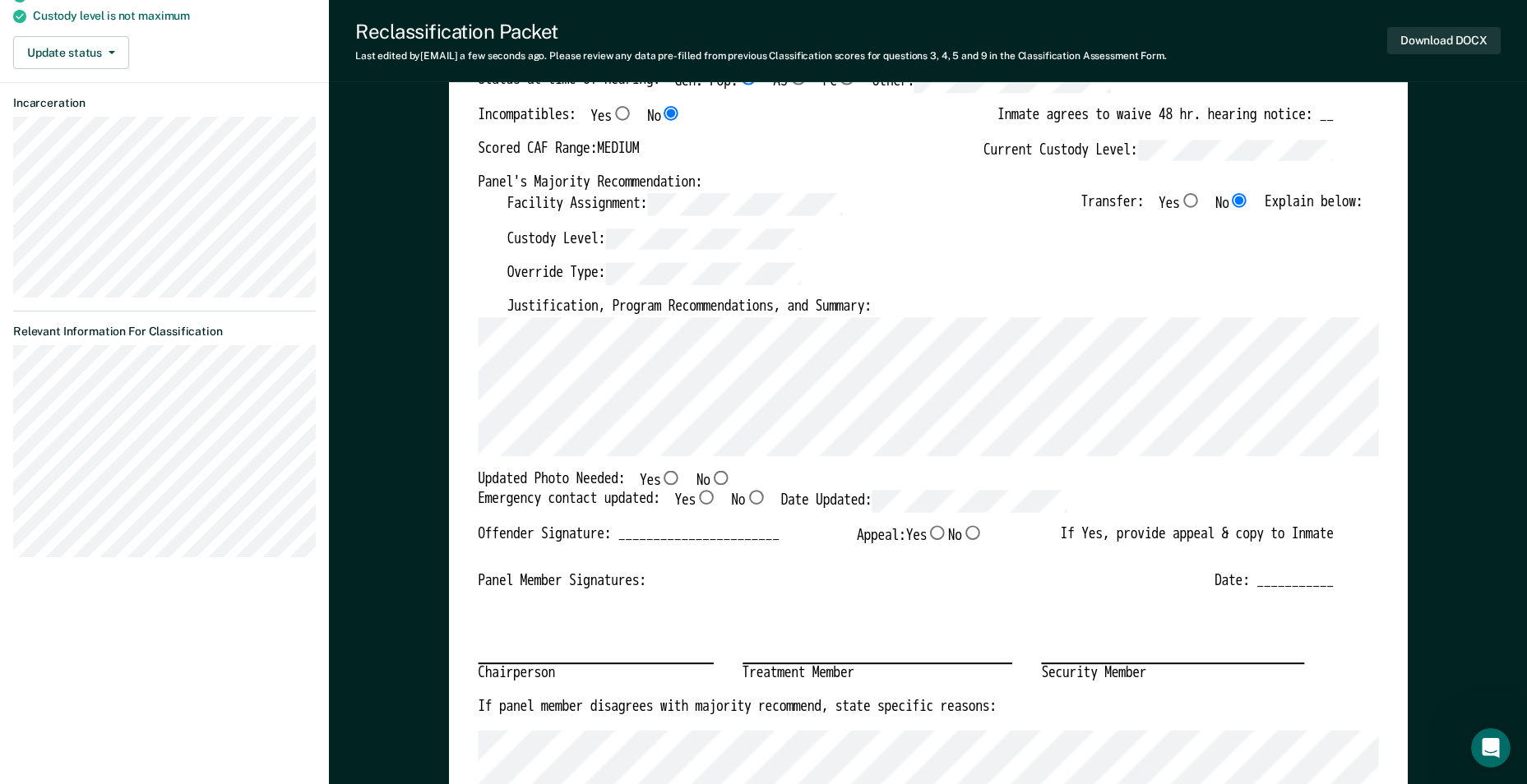 click on "No" at bounding box center [720, 477] 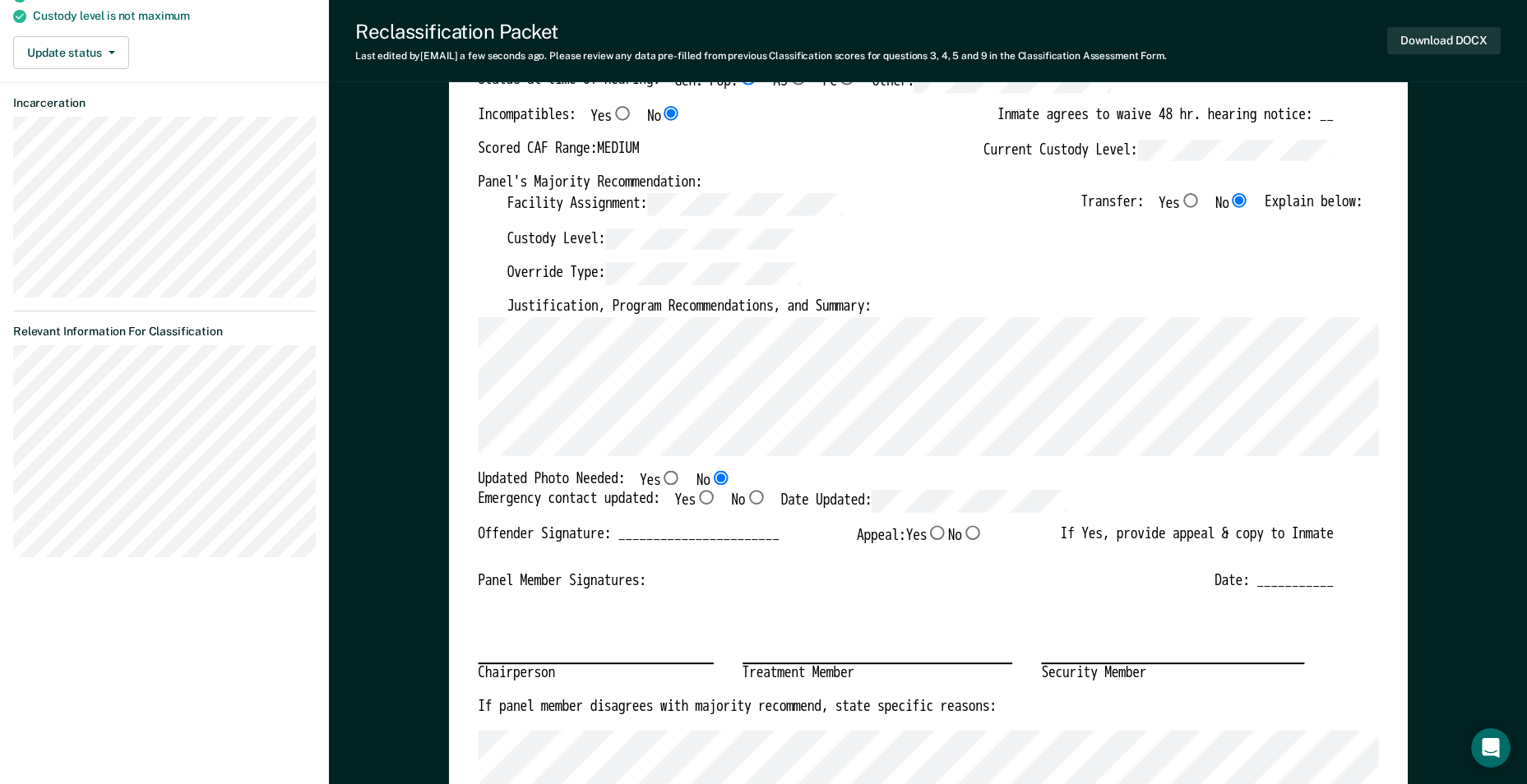 type on "x" 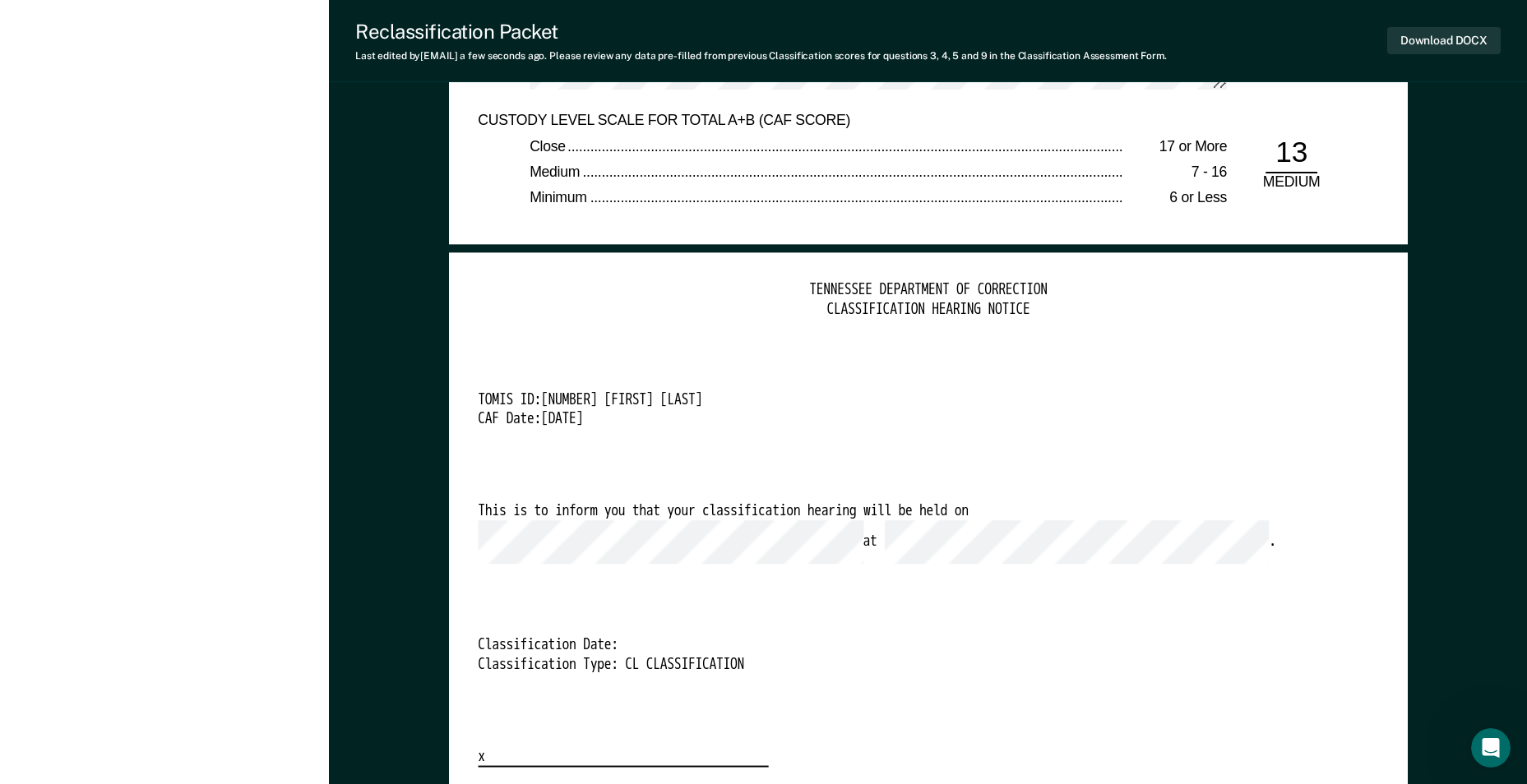scroll, scrollTop: 3862, scrollLeft: 0, axis: vertical 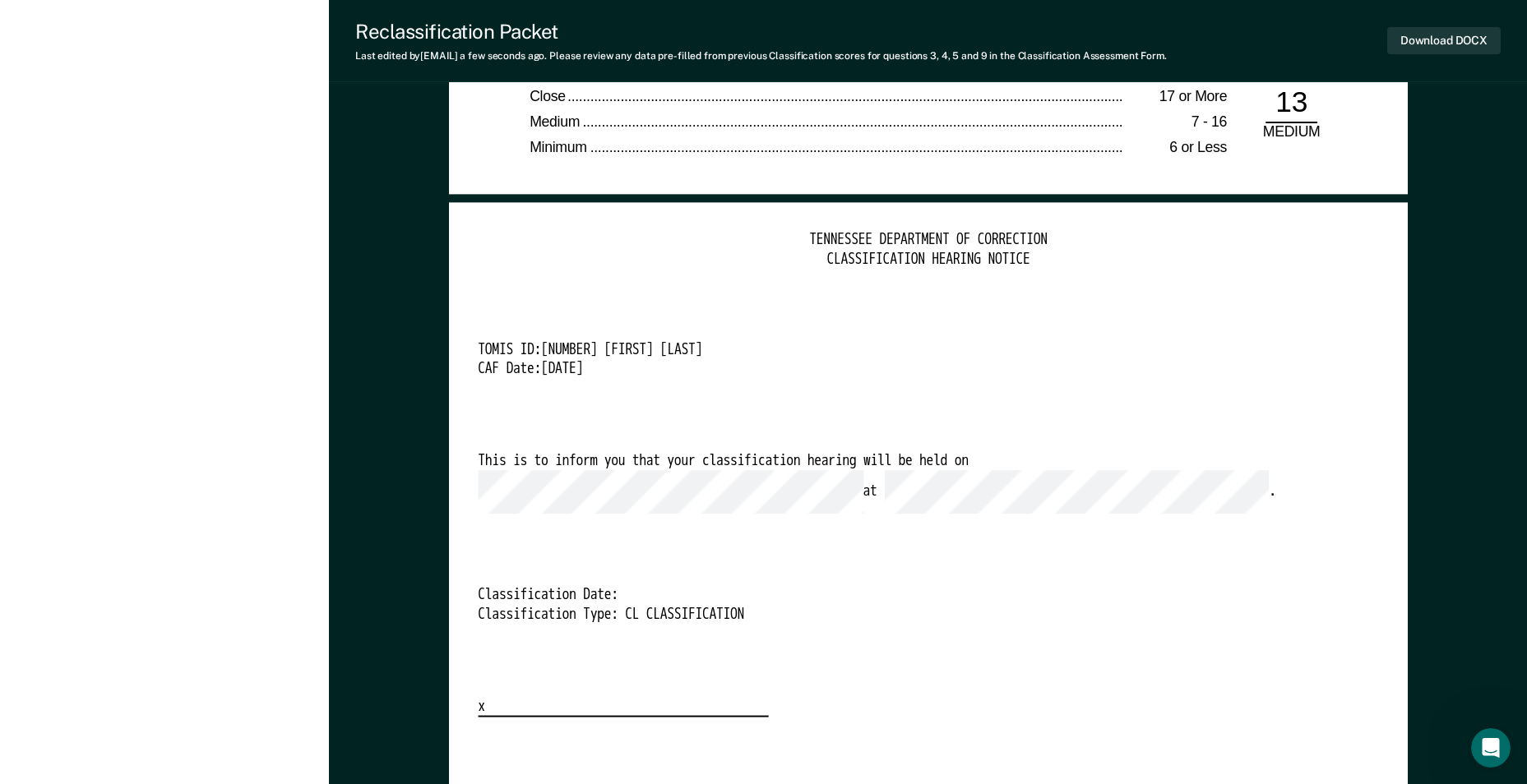 type on "x" 